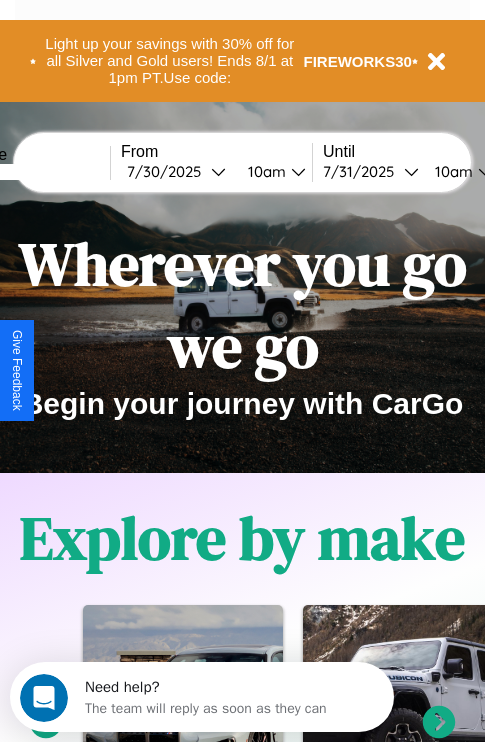 scroll, scrollTop: 0, scrollLeft: 0, axis: both 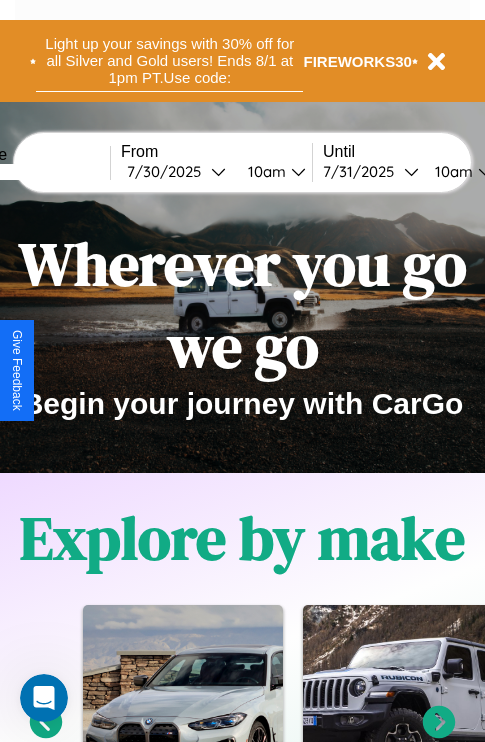 click on "Light up your savings with 30% off for all Silver and Gold users! Ends 8/1 at 1pm PT.  Use code:" at bounding box center (169, 61) 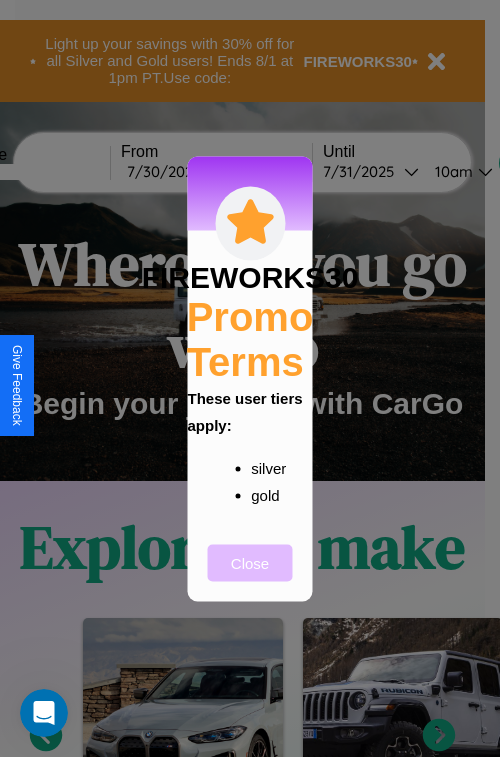 click on "Close" at bounding box center [250, 562] 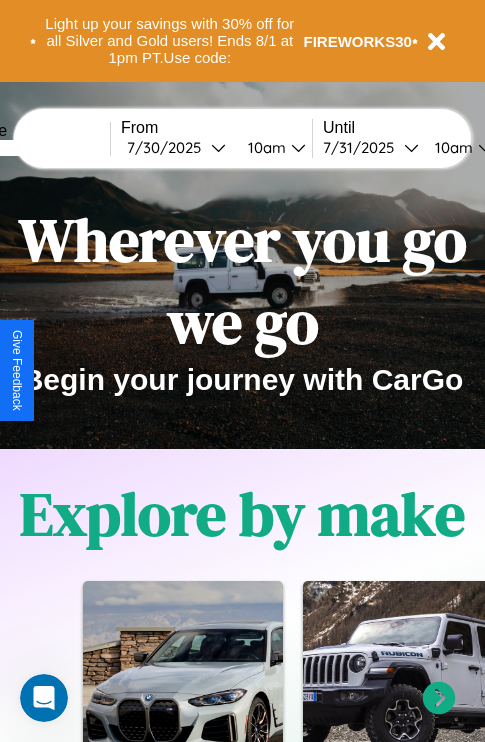 scroll, scrollTop: 2423, scrollLeft: 0, axis: vertical 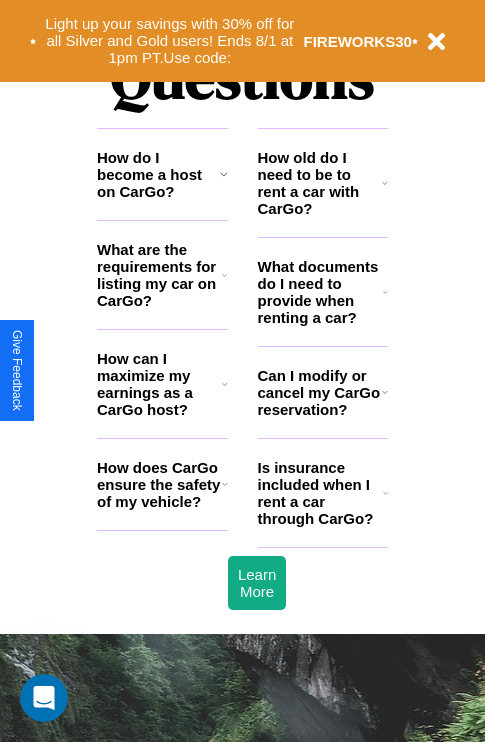 click on "How old do I need to be to rent a car with CarGo?" at bounding box center (320, 183) 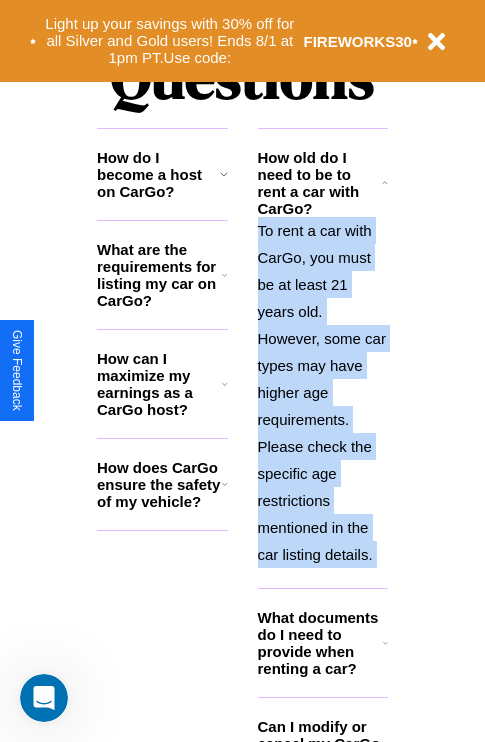 scroll, scrollTop: 2566, scrollLeft: 0, axis: vertical 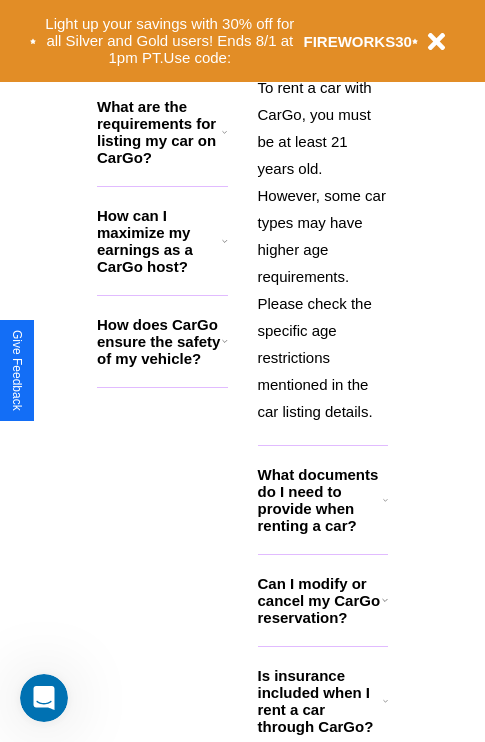click 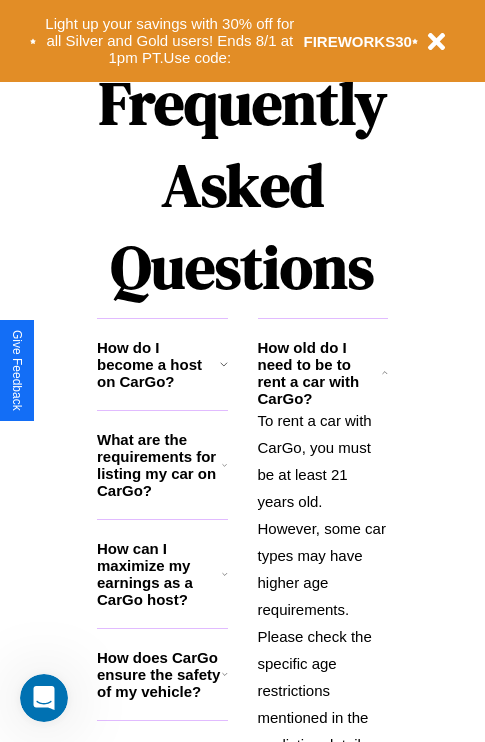 scroll, scrollTop: 1947, scrollLeft: 0, axis: vertical 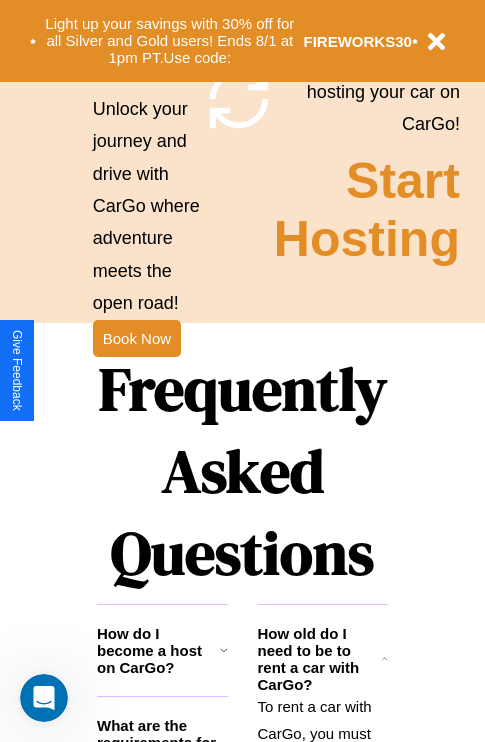 click on "Frequently Asked Questions" at bounding box center (242, 471) 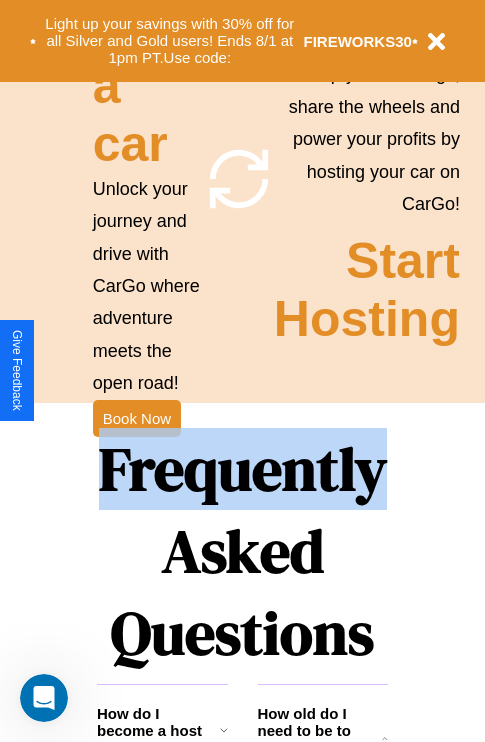 scroll, scrollTop: 0, scrollLeft: 0, axis: both 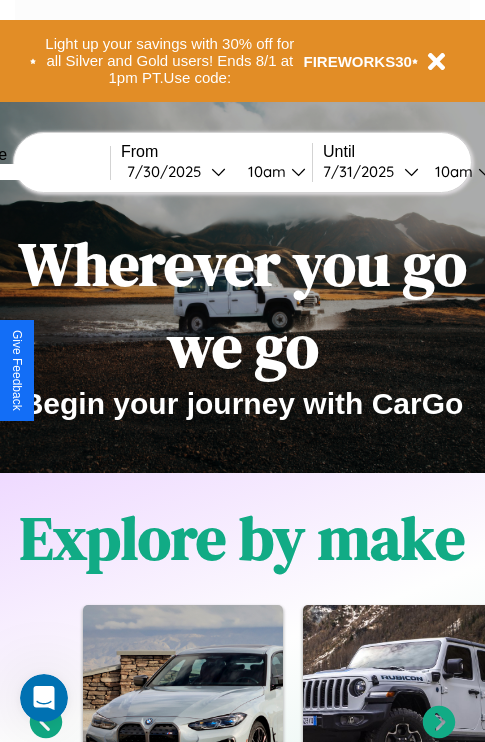 click at bounding box center [35, 172] 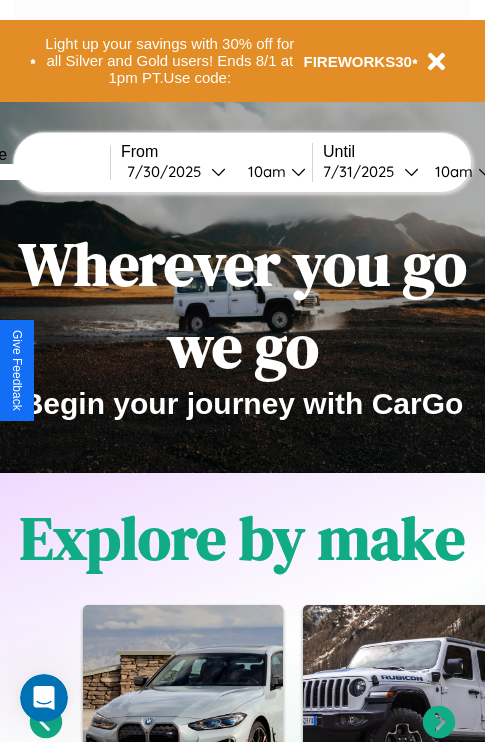 type on "*****" 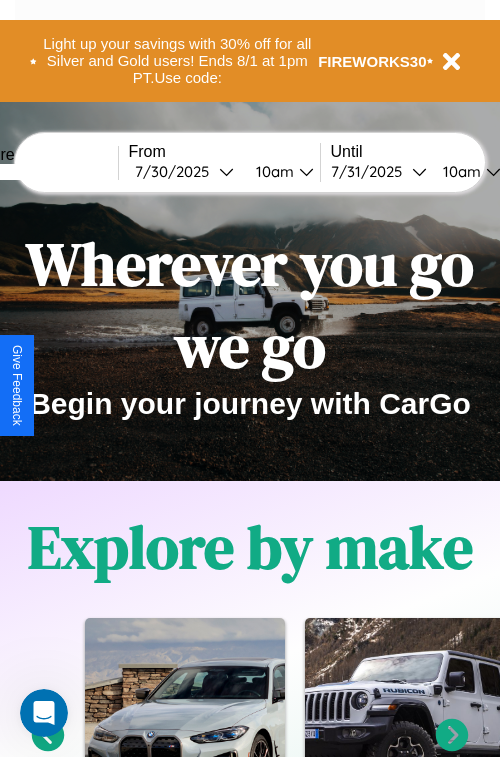 select on "*" 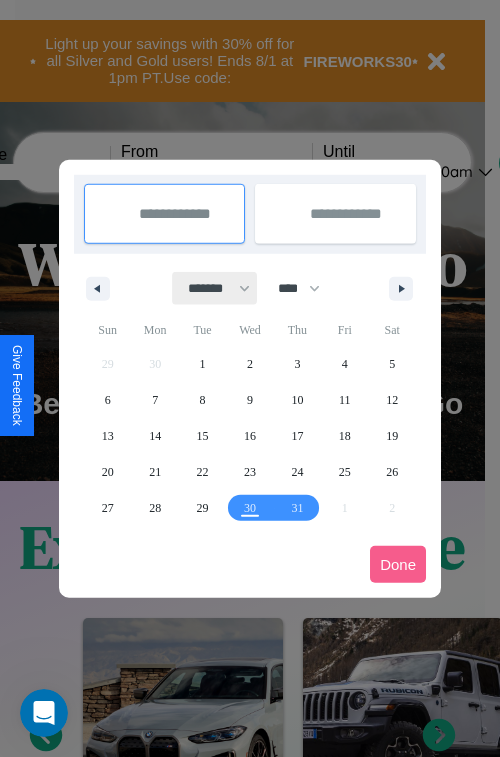 click on "******* ******** ***** ***** *** **** **** ****** ********* ******* ******** ********" at bounding box center (215, 288) 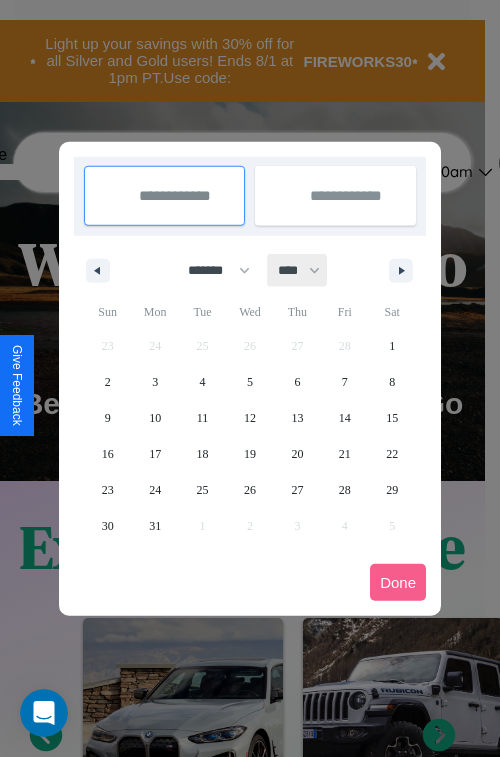 click on "**** **** **** **** **** **** **** **** **** **** **** **** **** **** **** **** **** **** **** **** **** **** **** **** **** **** **** **** **** **** **** **** **** **** **** **** **** **** **** **** **** **** **** **** **** **** **** **** **** **** **** **** **** **** **** **** **** **** **** **** **** **** **** **** **** **** **** **** **** **** **** **** **** **** **** **** **** **** **** **** **** **** **** **** **** **** **** **** **** **** **** **** **** **** **** **** **** **** **** **** **** **** **** **** **** **** **** **** **** **** **** **** **** **** **** **** **** **** **** **** ****" at bounding box center (298, 270) 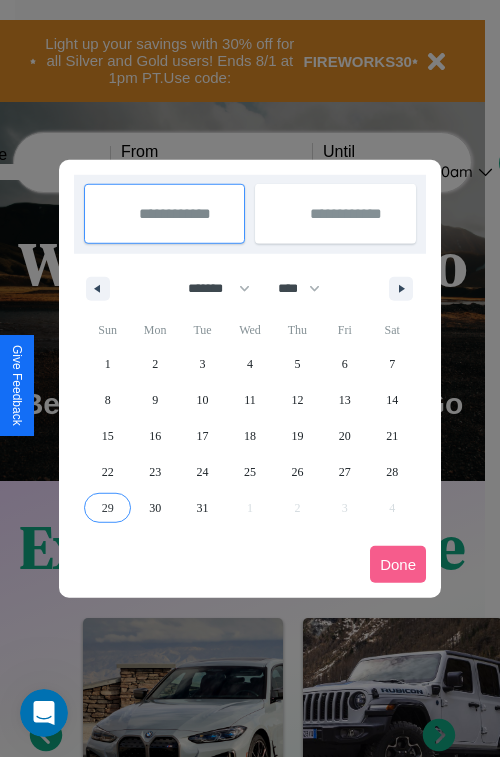 click on "29" at bounding box center (108, 508) 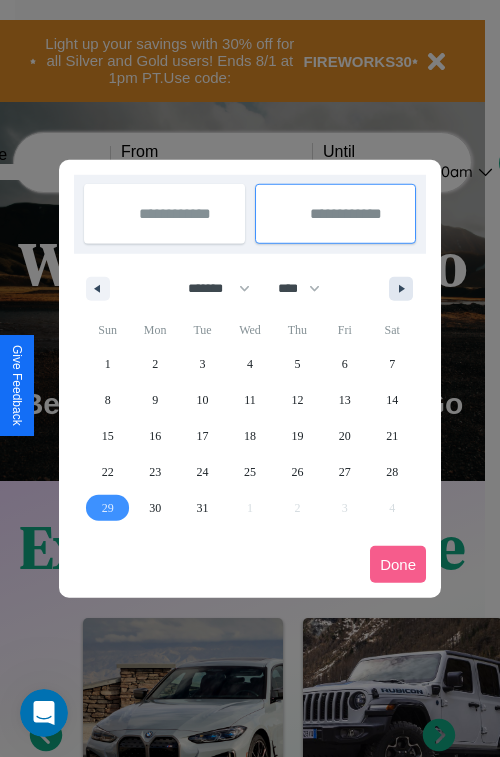 click at bounding box center [405, 289] 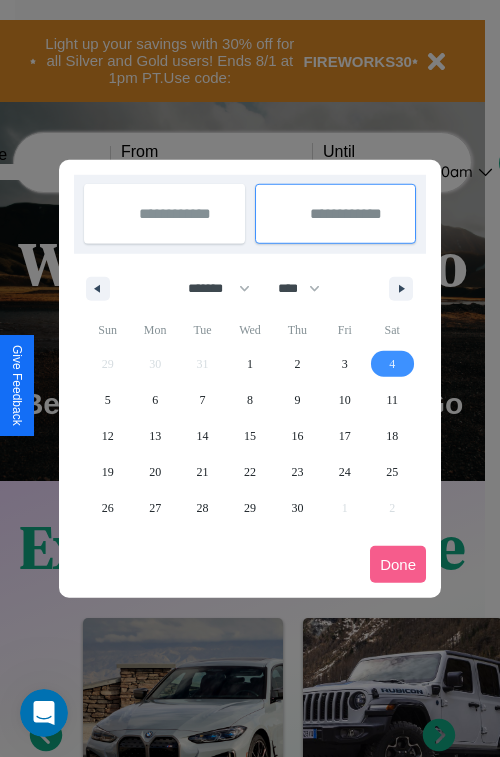 click on "4" at bounding box center [392, 364] 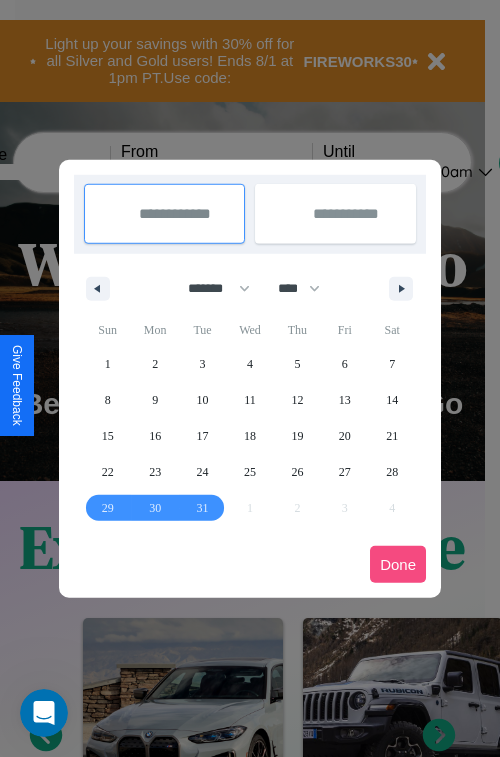 click on "Done" at bounding box center [398, 564] 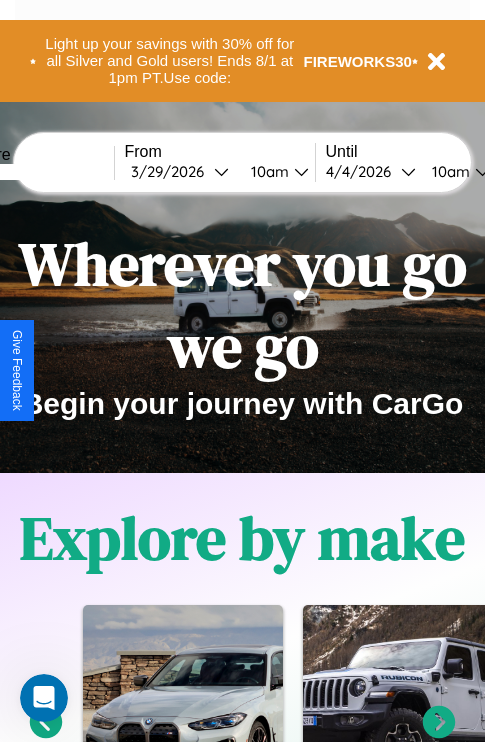 scroll, scrollTop: 0, scrollLeft: 72, axis: horizontal 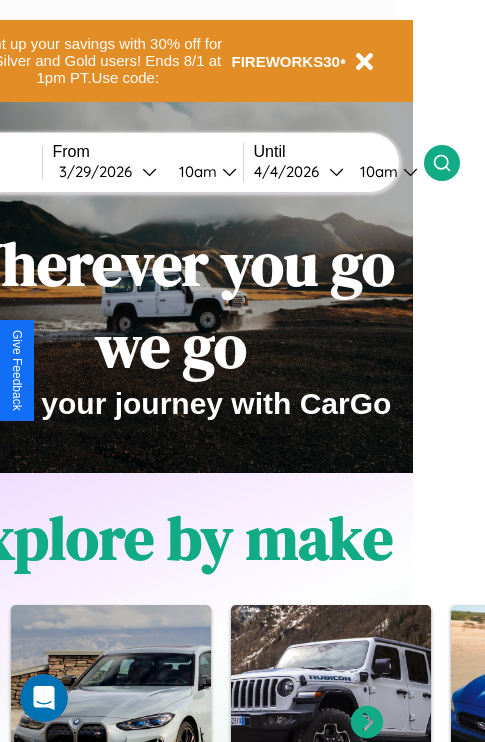 click 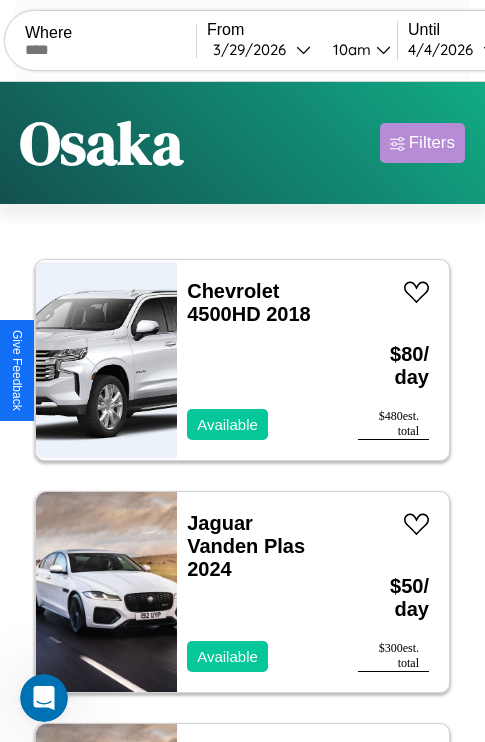 click on "Filters" at bounding box center [432, 143] 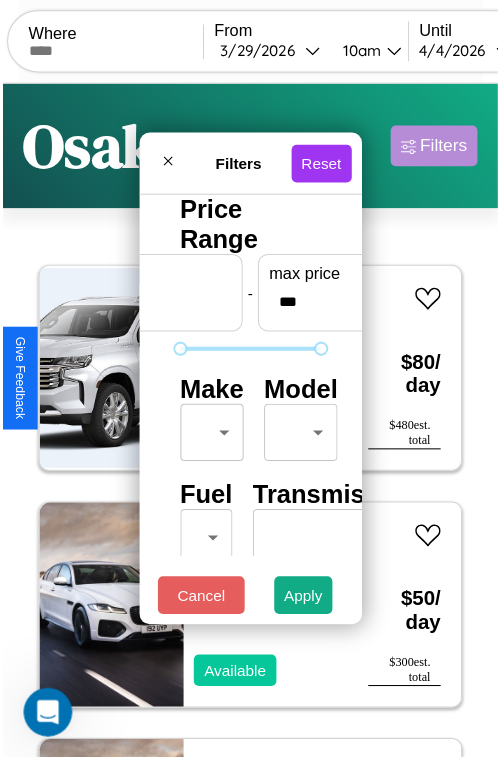 scroll, scrollTop: 59, scrollLeft: 0, axis: vertical 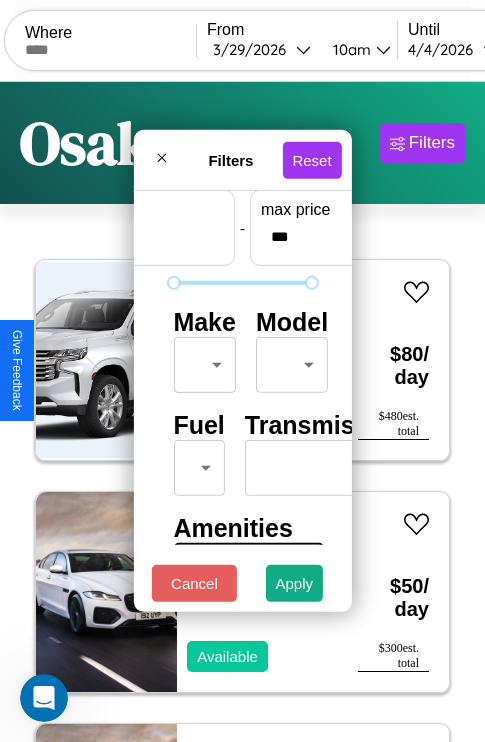 click on "CarGo Where From 3 / 29 / 2026 10am Until 4 / 4 / 2026 10am Become a Host Login Sign Up [CITY] Filters 26  cars in this area These cars can be picked up in this city. Chevrolet   4500HD   2018 Available $ 80  / day $ 480  est. total Jaguar   Vanden Plas   2024 Available $ 50  / day $ 300  est. total Jaguar   X-Type   2018 Available $ 40  / day $ 240  est. total Dodge   Nitro   2021 Unavailable $ 90  / day $ 540  est. total Lexus   LX   2016 Available $ 90  / day $ 540  est. total Land Rover   Freelander   2017 Available $ 160  / day $ 960  est. total GMC   WIM   2018 Unavailable $ 190  / day $ 1140  est. total Maserati   Merak   2023 Available $ 100  / day $ 600  est. total Ford   F-250   2021 Available $ 140  / day $ 840  est. total Mazda   626   2022 Available $ 50  / day $ 300  est. total Lincoln   MKT   2018 Available $ 90  / day $ 540  est. total Audi   90   2019 Available $ 130  / day $ 780  est. total Jaguar   XJS   2017 Available $ 200  / day $ 1200  est. total Lincoln   Corsair   2016 Available $ 150" at bounding box center (242, 412) 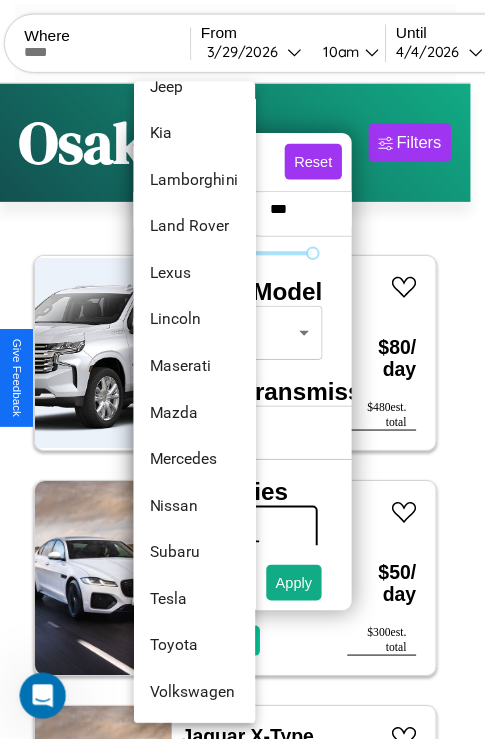 scroll, scrollTop: 1083, scrollLeft: 0, axis: vertical 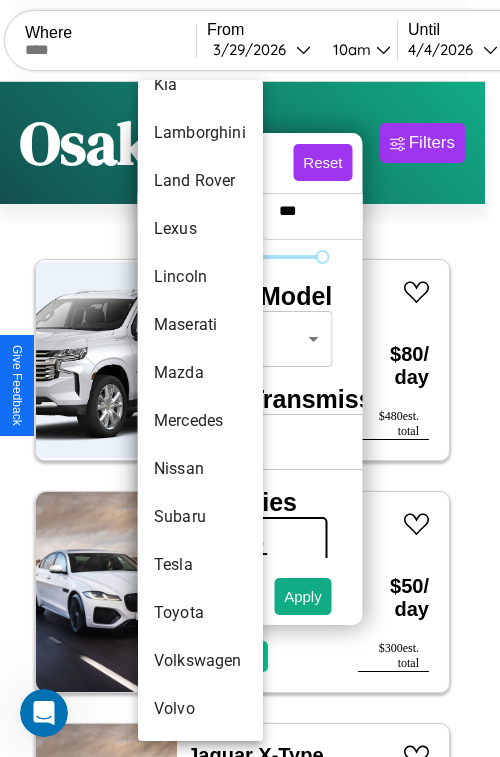 click on "Subaru" at bounding box center (200, 517) 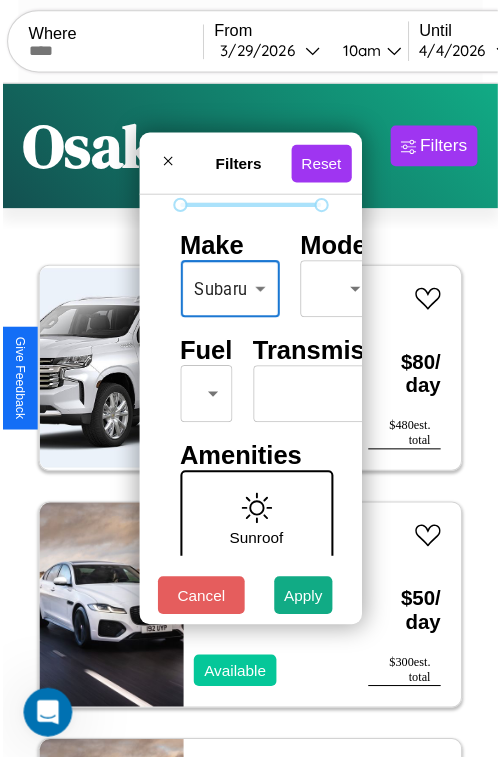 scroll, scrollTop: 162, scrollLeft: 0, axis: vertical 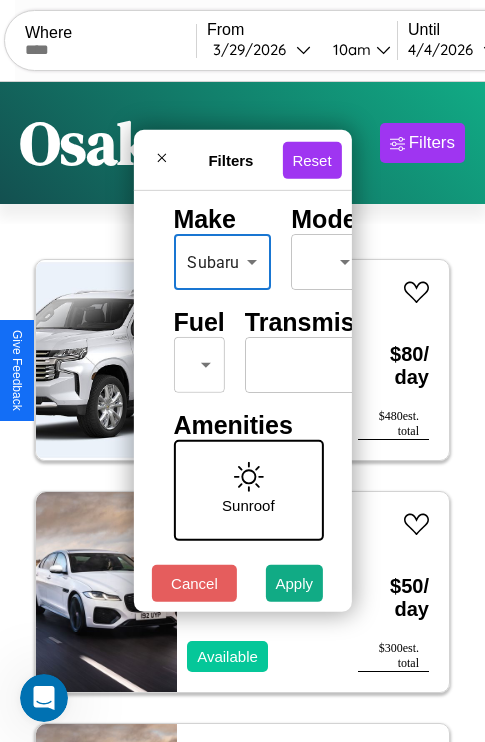 click on "CarGo Where From 3 / 29 / 2026 10am Until 4 / 4 / 2026 10am Become a Host Login Sign Up [CITY] Filters 26  cars in this area These cars can be picked up in this city. Chevrolet   4500HD   2018 Available $ 80  / day $ 480  est. total Jaguar   Vanden Plas   2024 Available $ 50  / day $ 300  est. total Jaguar   X-Type   2018 Available $ 40  / day $ 240  est. total Dodge   Nitro   2021 Unavailable $ 90  / day $ 540  est. total Lexus   LX   2016 Available $ 90  / day $ 540  est. total Land Rover   Freelander   2017 Available $ 160  / day $ 960  est. total GMC   WIM   2018 Unavailable $ 190  / day $ 1140  est. total Maserati   Merak   2023 Available $ 100  / day $ 600  est. total Ford   F-250   2021 Available $ 140  / day $ 840  est. total Mazda   626   2022 Available $ 50  / day $ 300  est. total Lincoln   MKT   2018 Available $ 90  / day $ 540  est. total Audi   90   2019 Available $ 130  / day $ 780  est. total Jaguar   XJS   2017 Available $ 200  / day $ 1200  est. total Lincoln   Corsair   2016 Available $ 150" at bounding box center (242, 412) 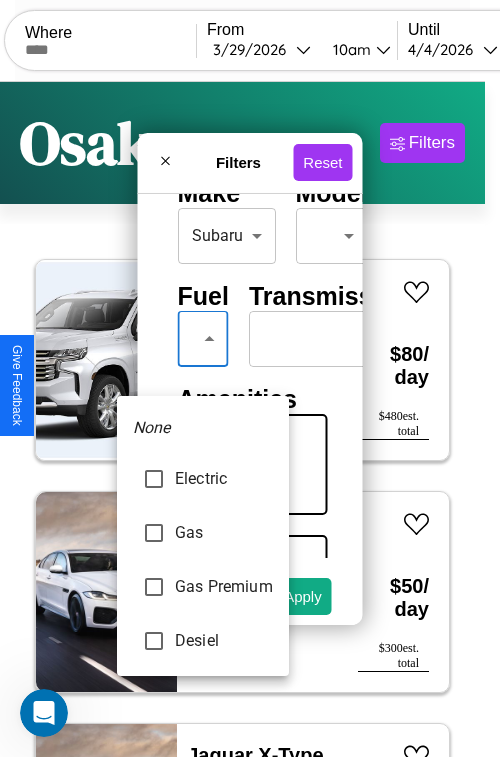 type on "***" 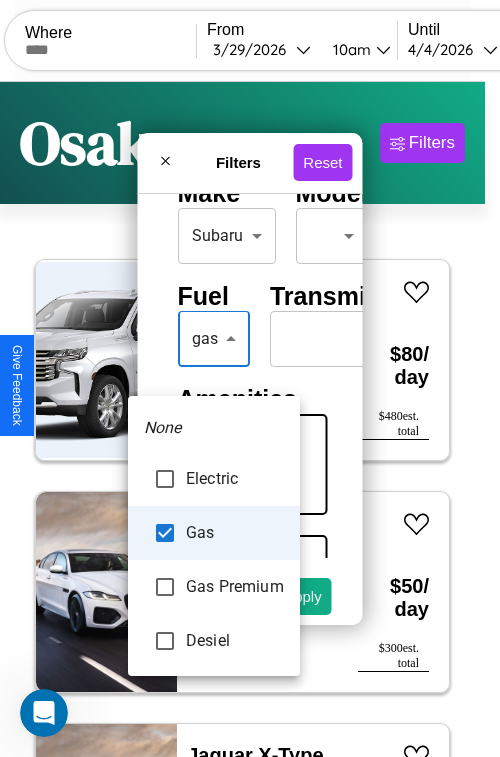 click at bounding box center (250, 378) 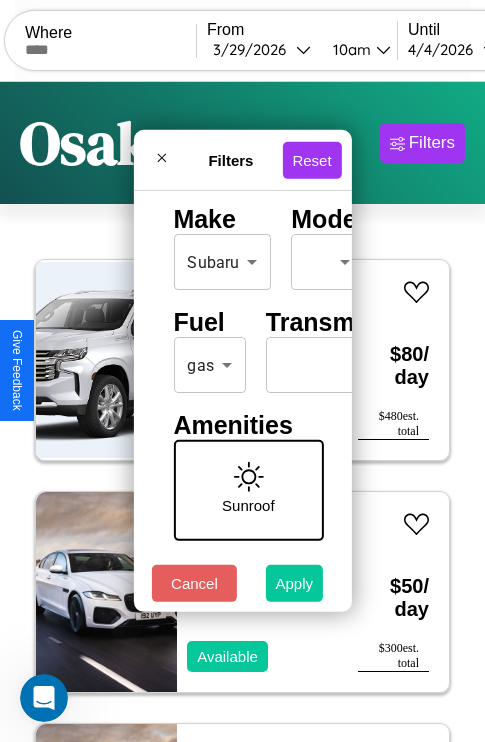 click on "Apply" at bounding box center [295, 583] 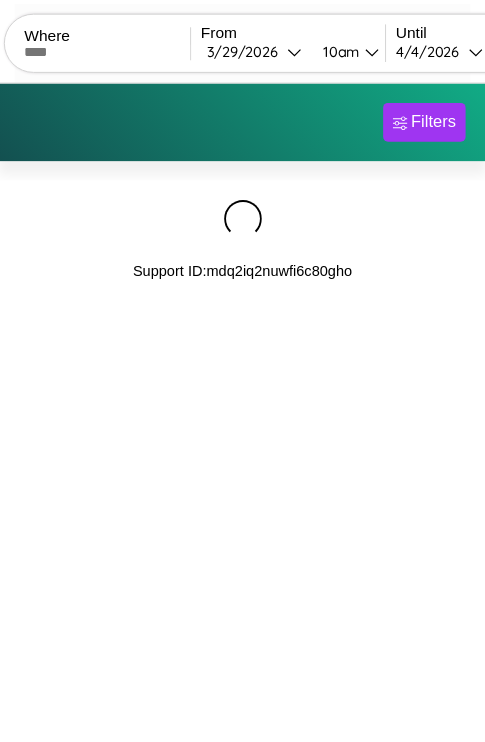 scroll, scrollTop: 0, scrollLeft: 0, axis: both 